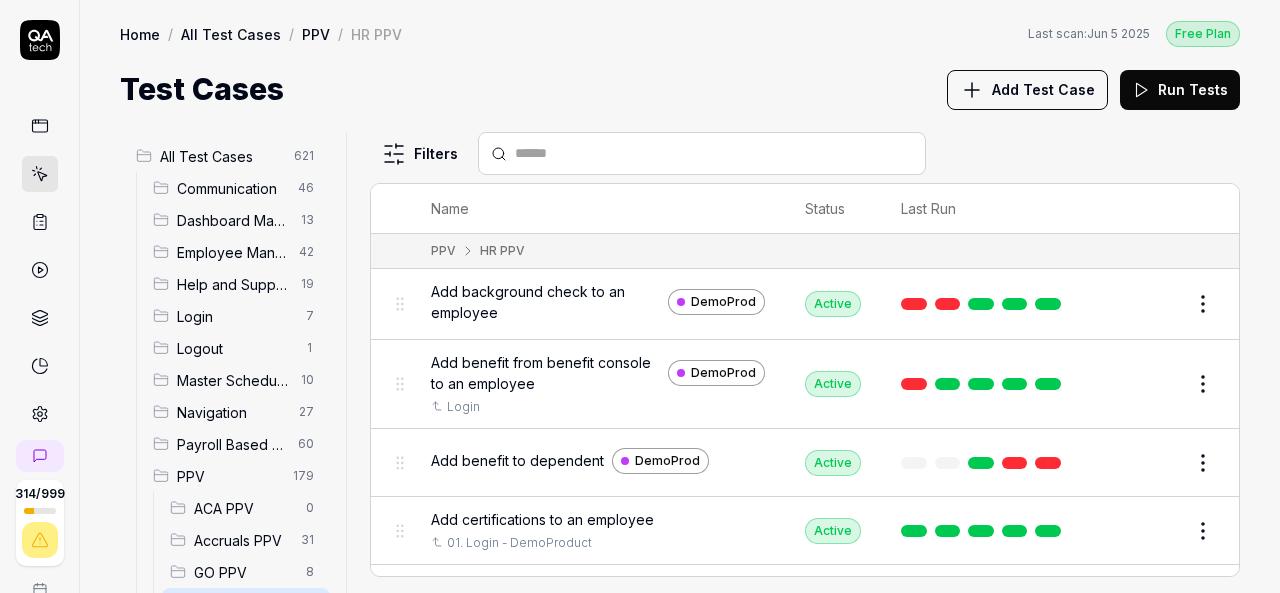 scroll, scrollTop: 0, scrollLeft: 0, axis: both 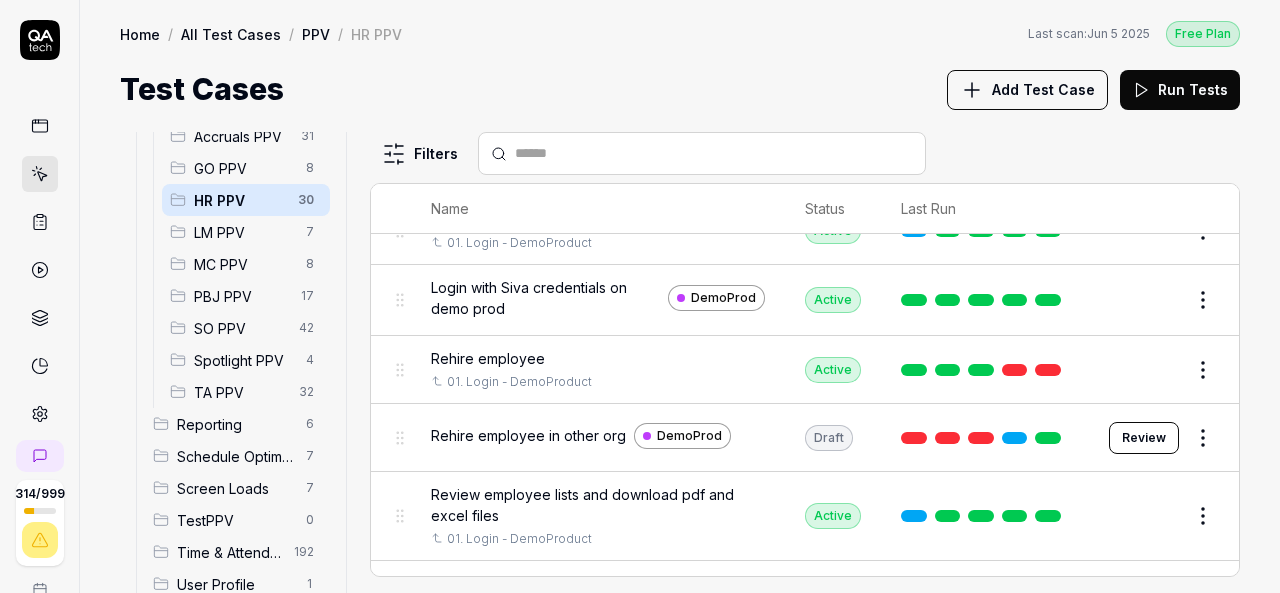 click on "Rehire employee" at bounding box center [488, 358] 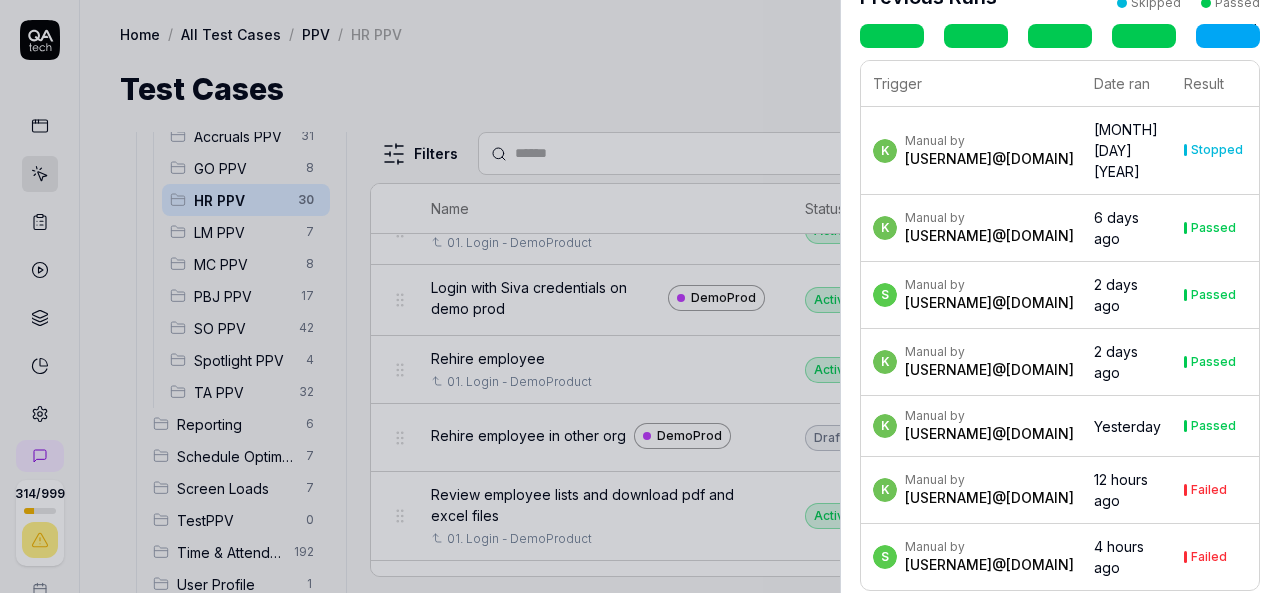 scroll, scrollTop: 327, scrollLeft: 0, axis: vertical 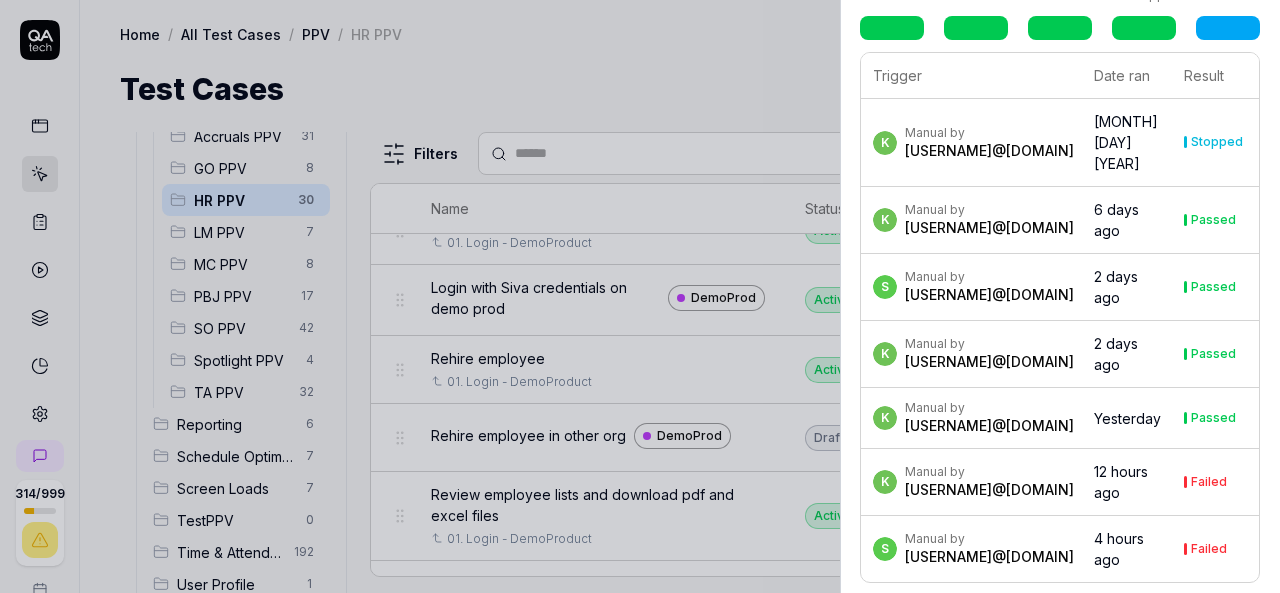 click at bounding box center (640, 296) 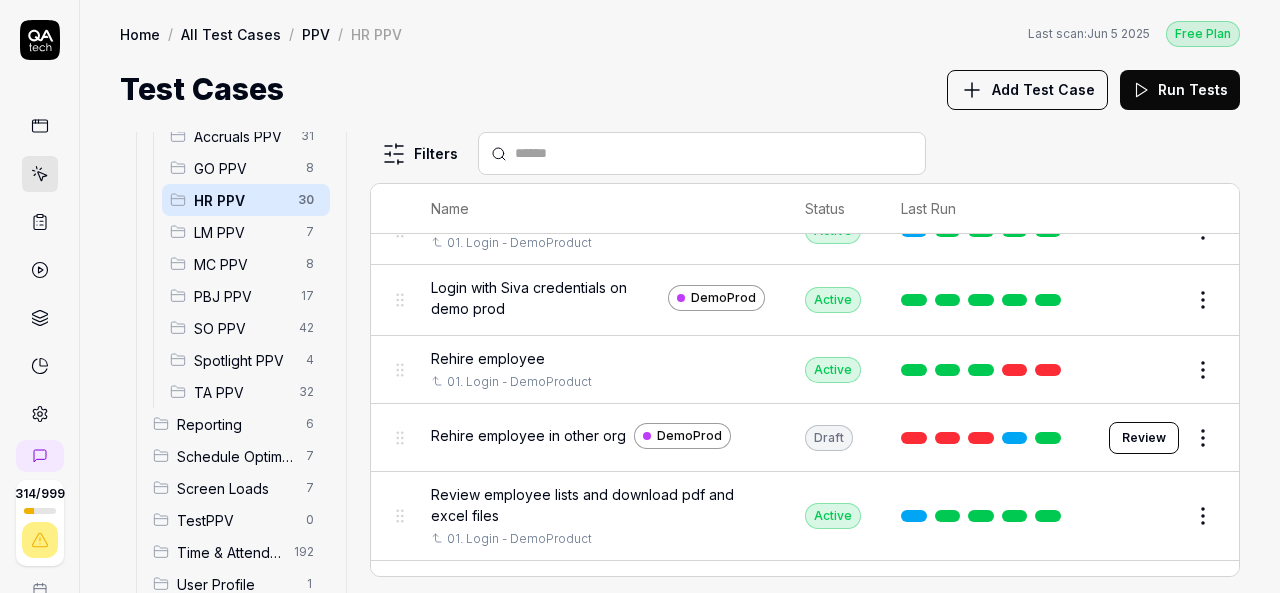 click on "Rehire employee" at bounding box center [488, 358] 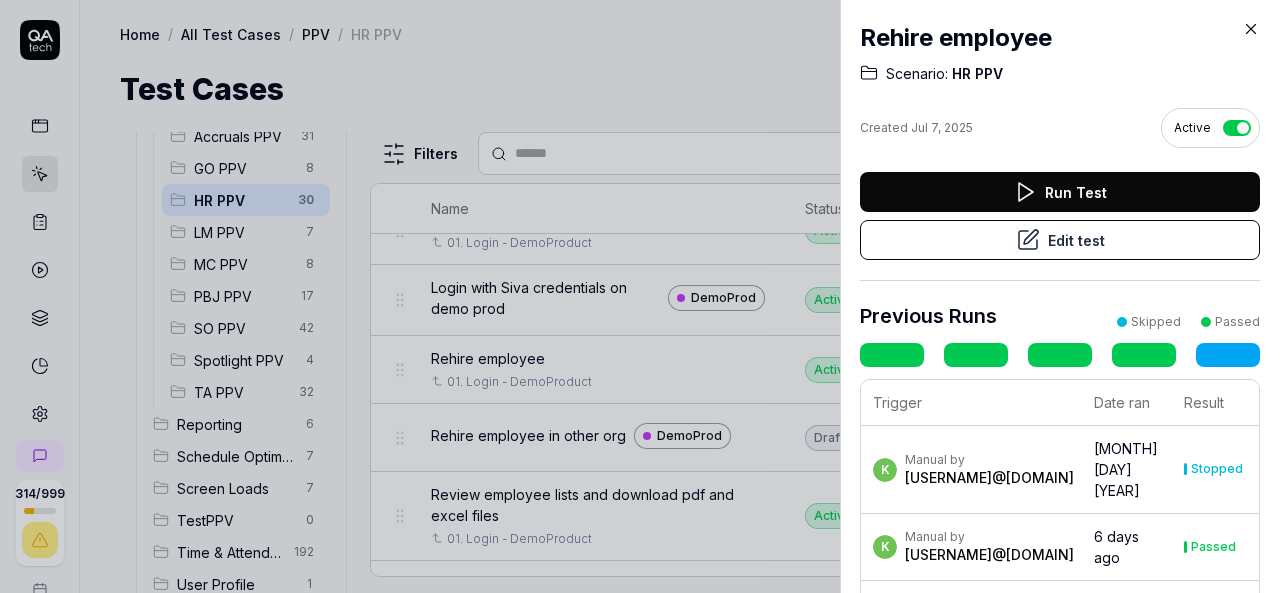 click on "Edit test" at bounding box center (1060, 240) 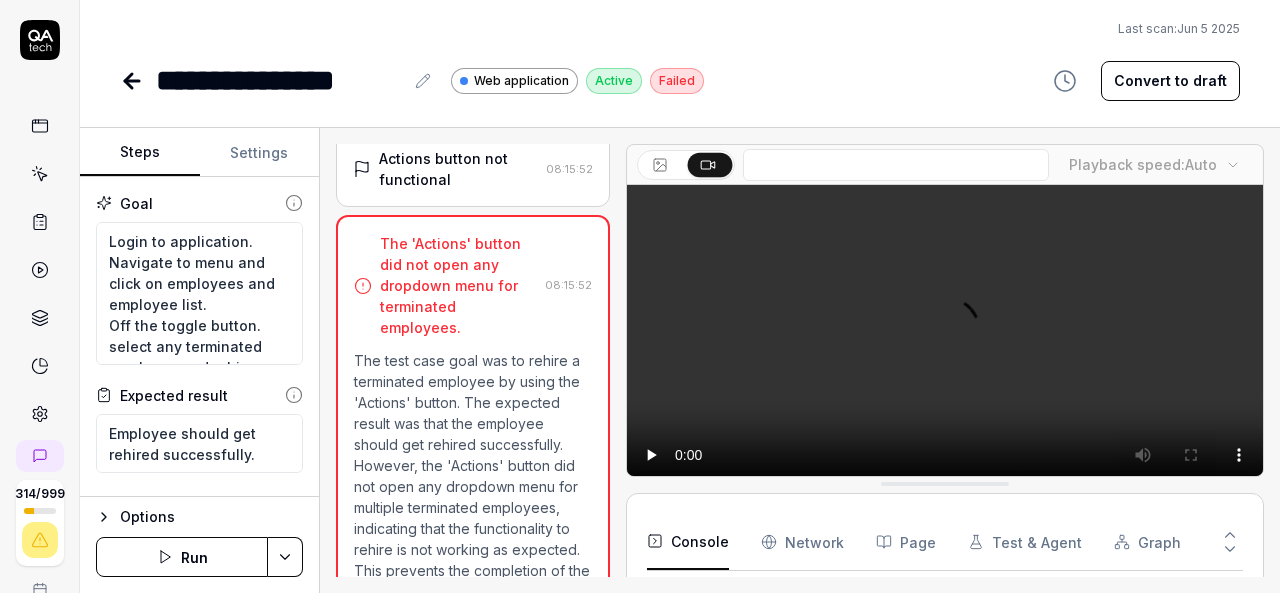 scroll, scrollTop: 1860, scrollLeft: 0, axis: vertical 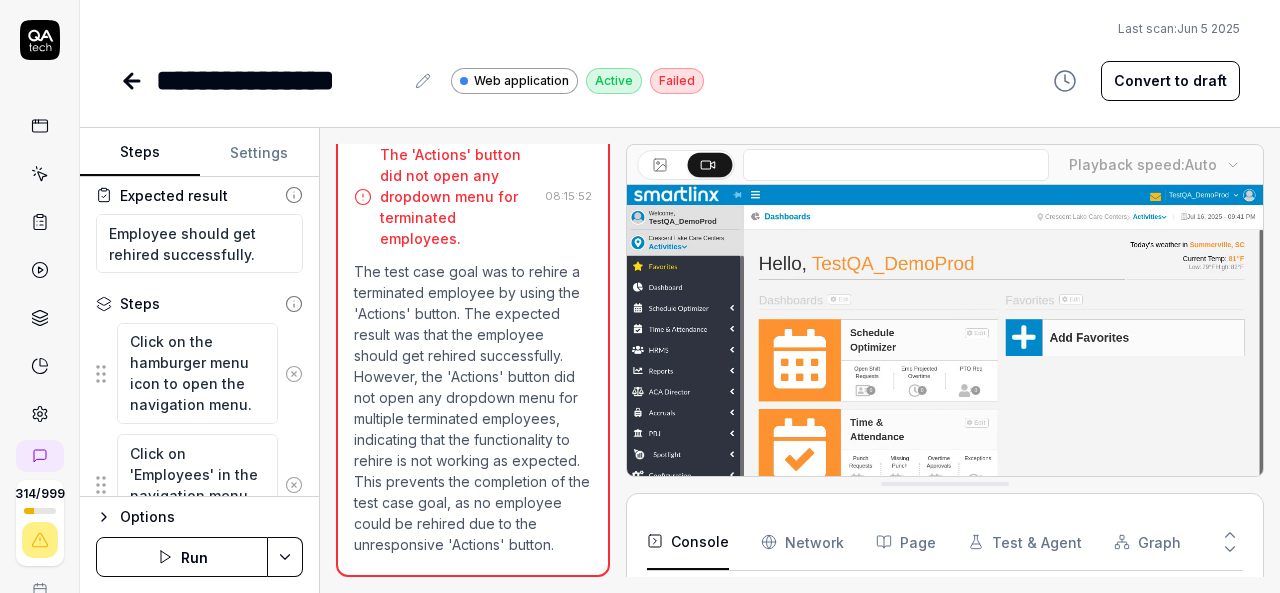 click on "Settings" at bounding box center (260, 153) 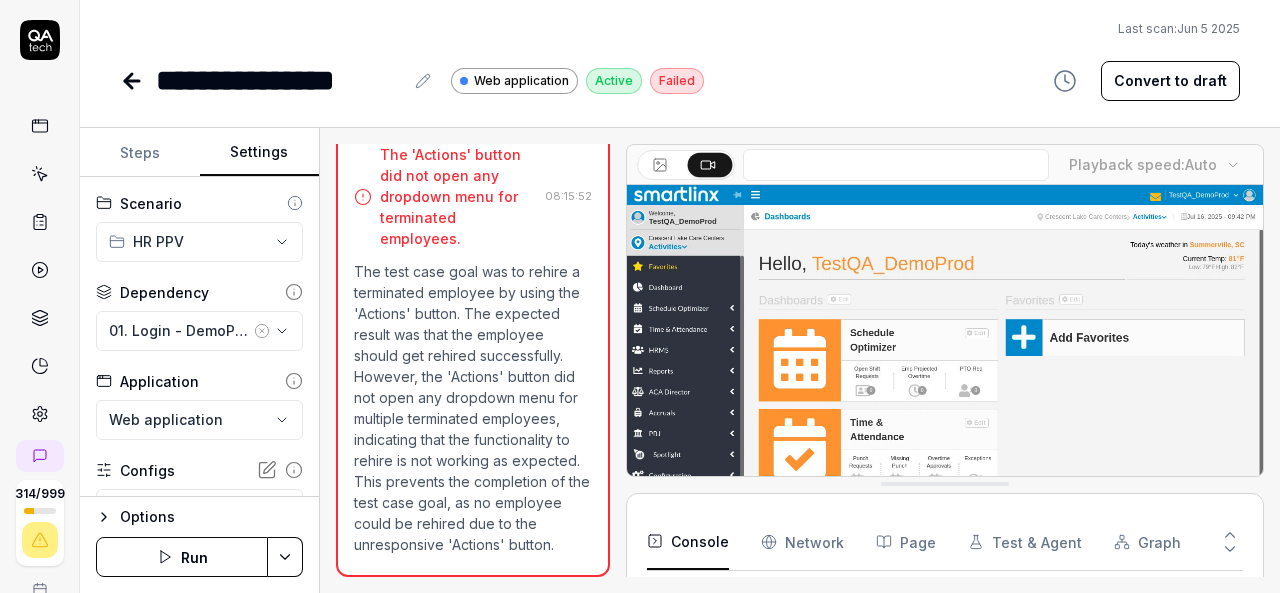 click 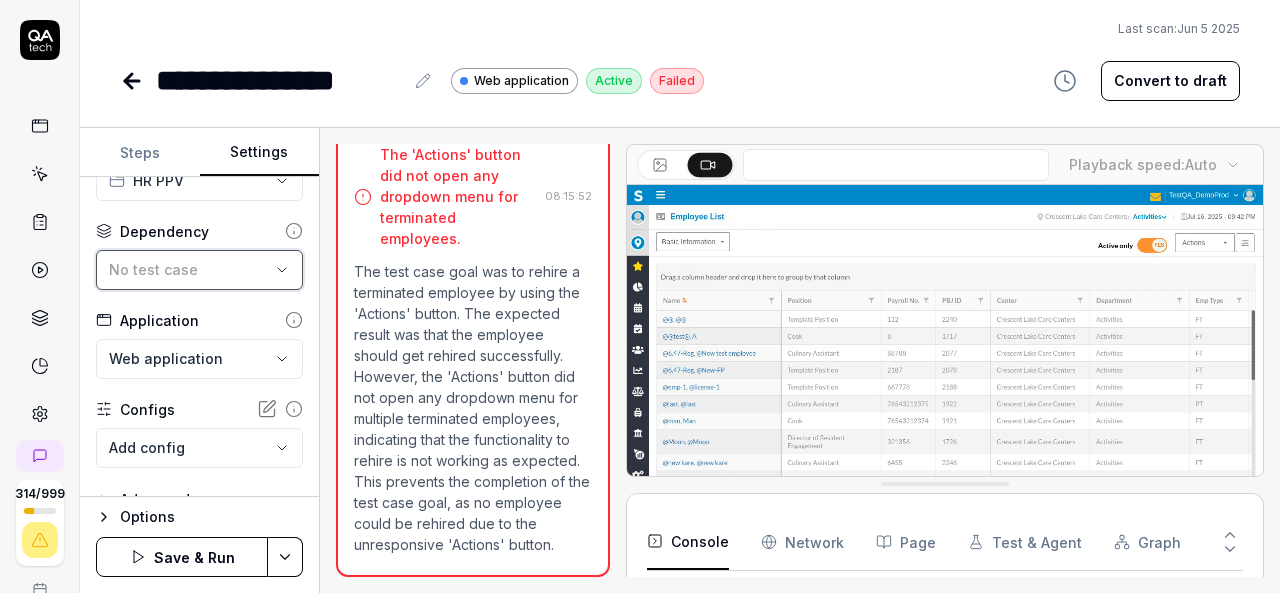 scroll, scrollTop: 91, scrollLeft: 0, axis: vertical 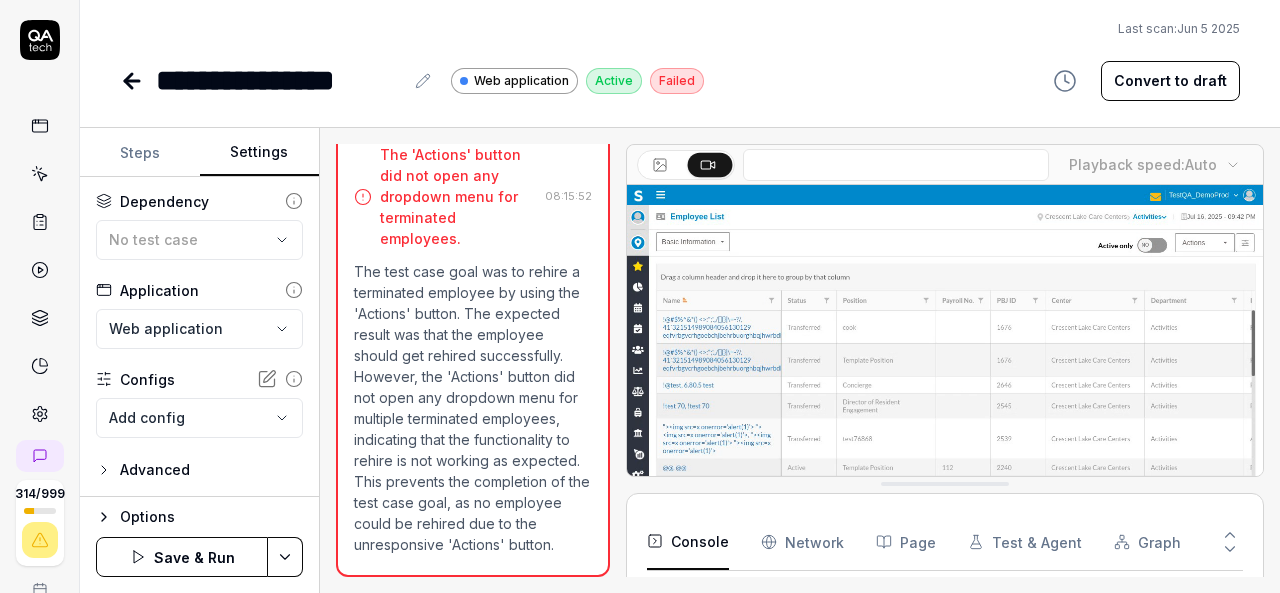 click on "**********" at bounding box center (640, 296) 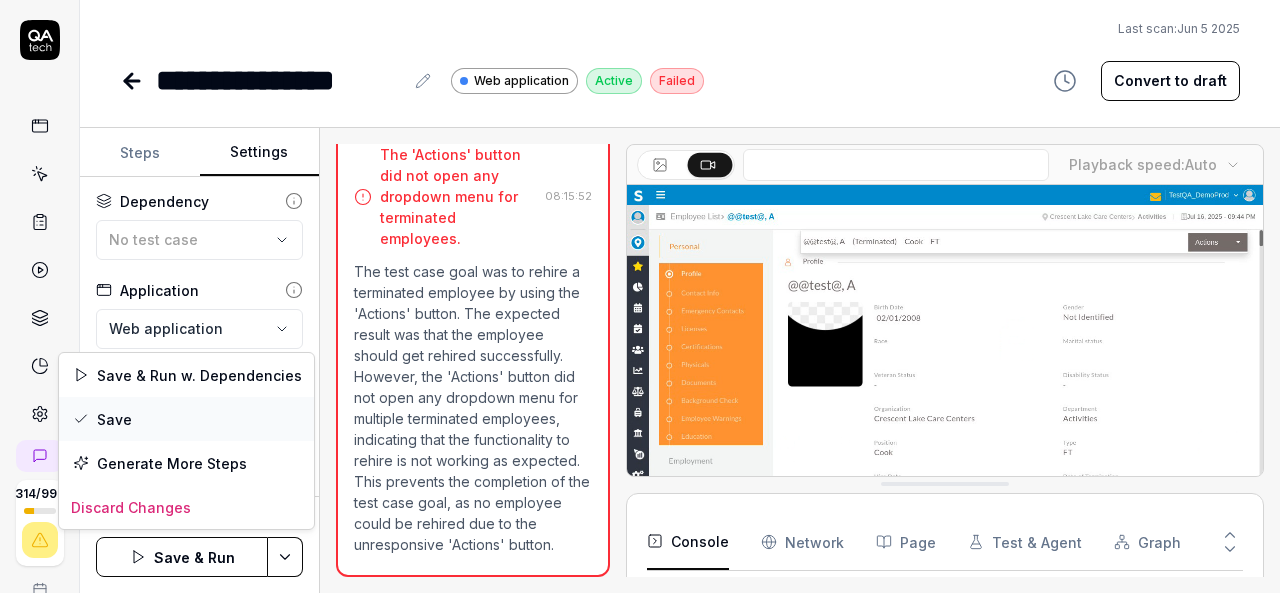 click on "Save" at bounding box center (186, 419) 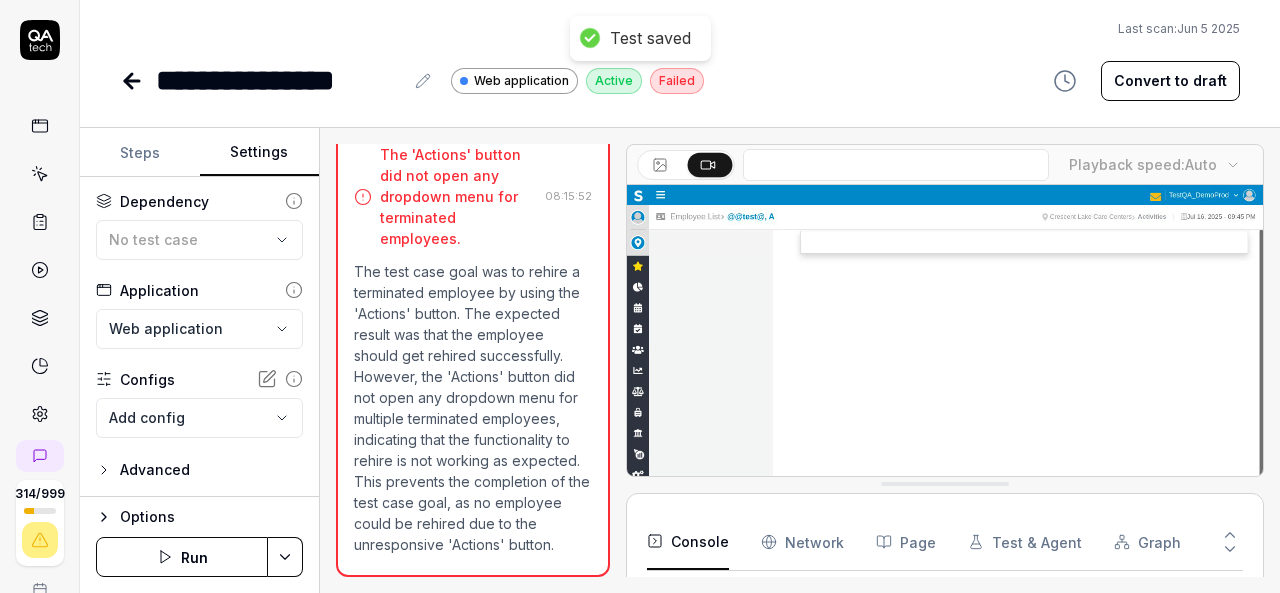click 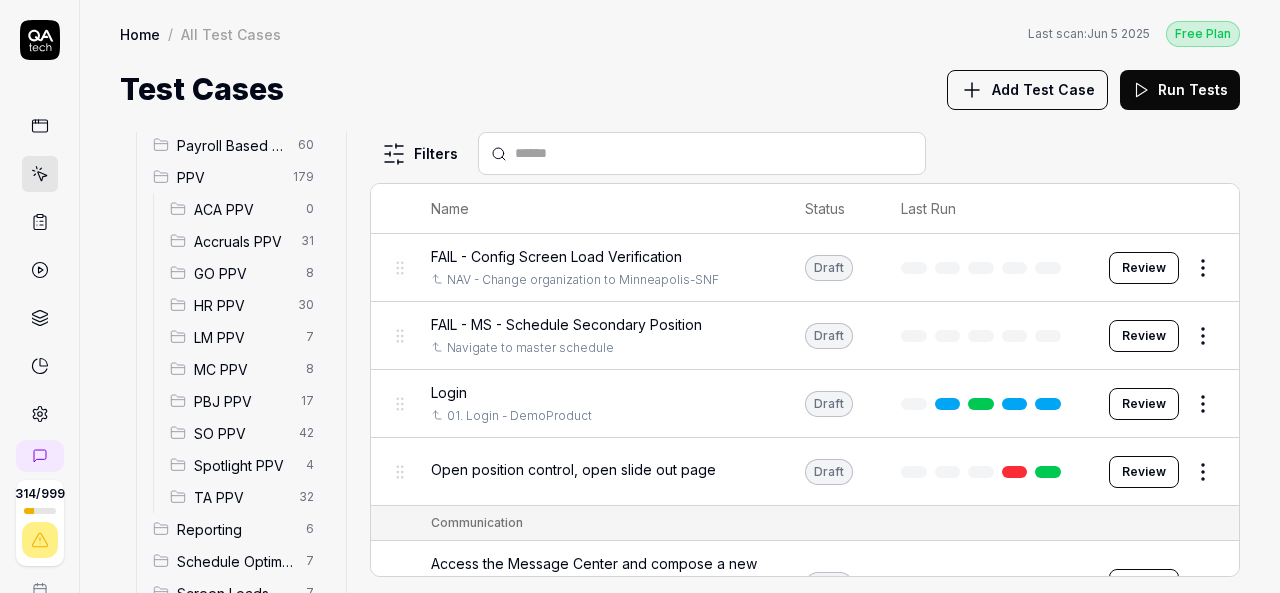 scroll, scrollTop: 300, scrollLeft: 0, axis: vertical 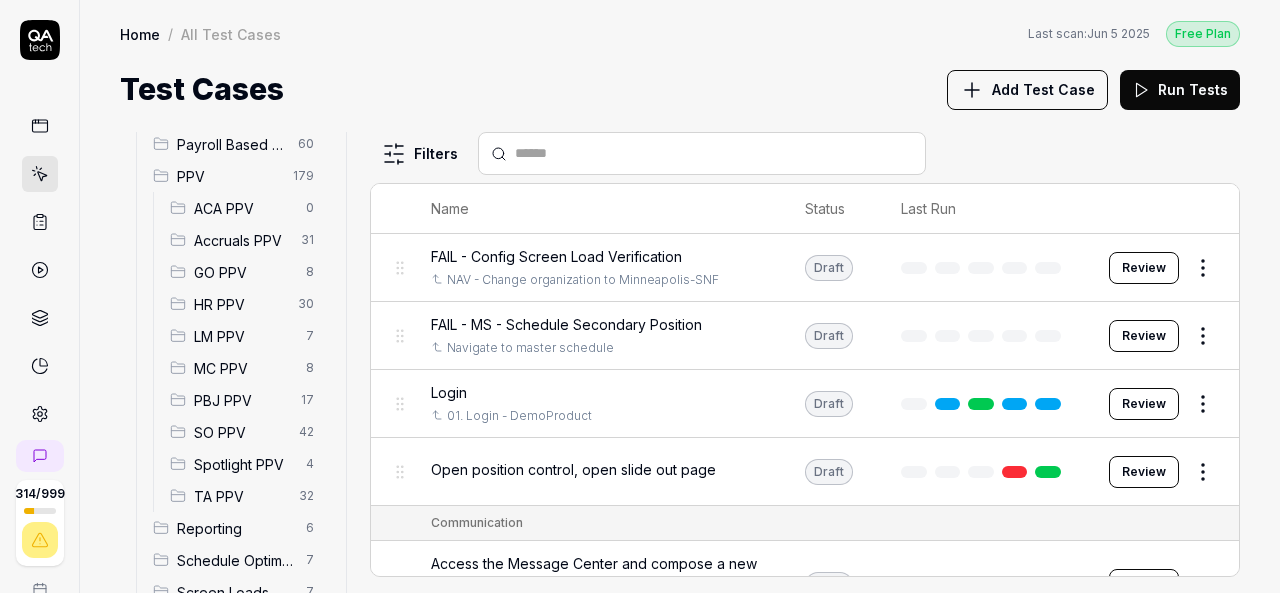 click on "HR PPV" at bounding box center [240, 304] 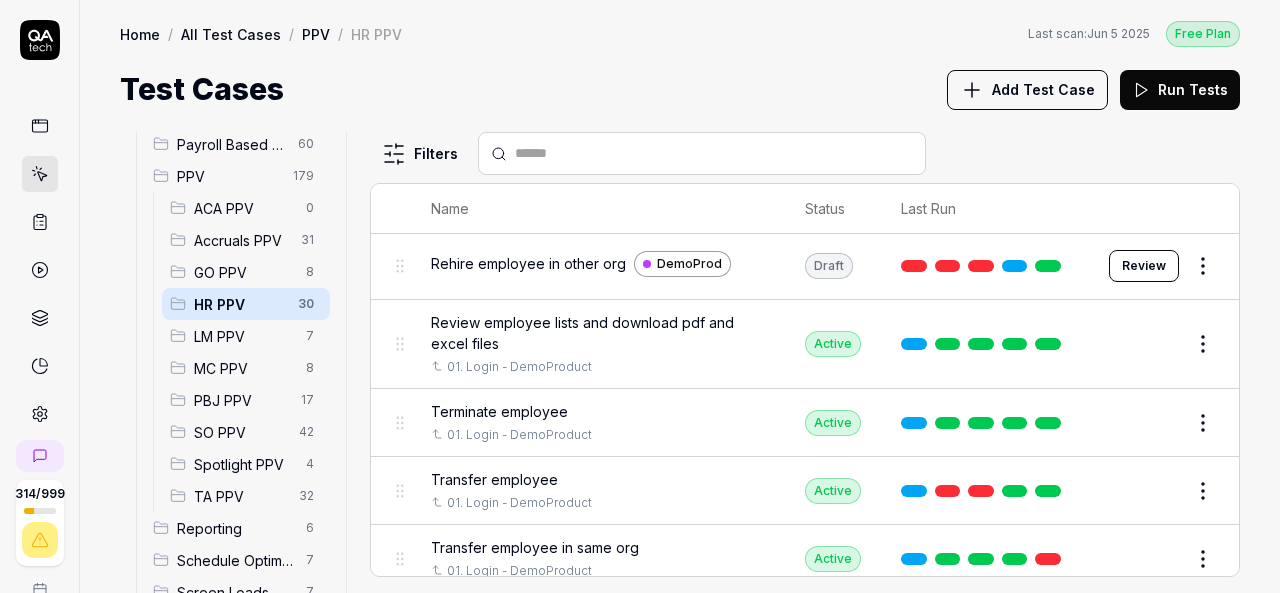 scroll, scrollTop: 1400, scrollLeft: 0, axis: vertical 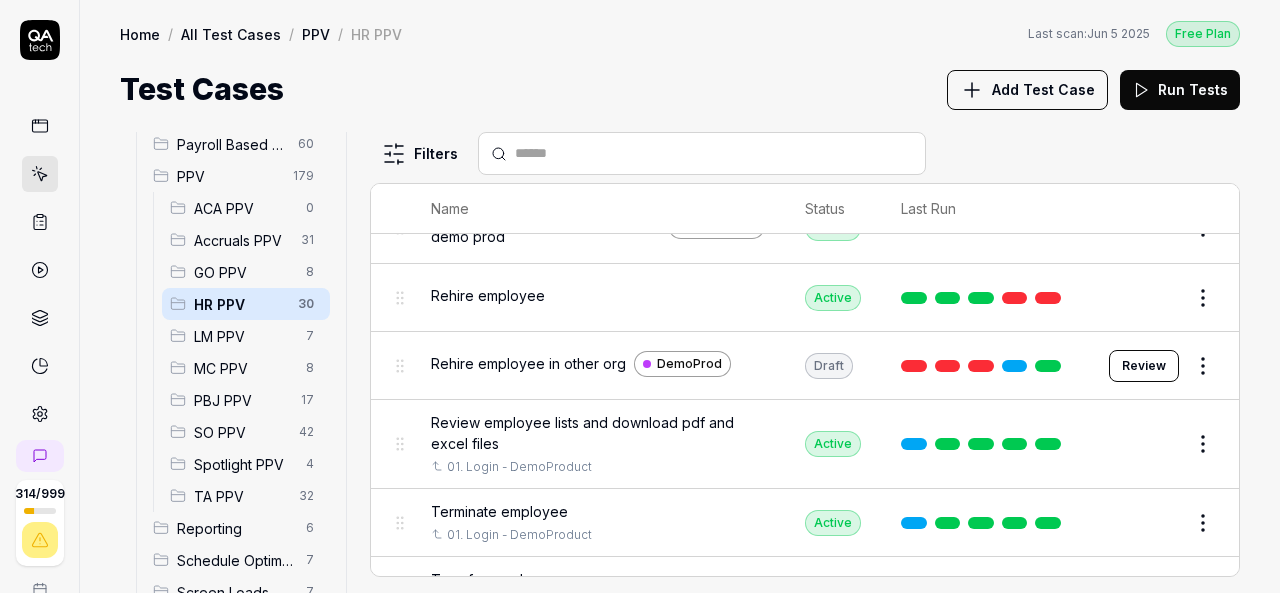 click on "Rehire employee" at bounding box center [488, 295] 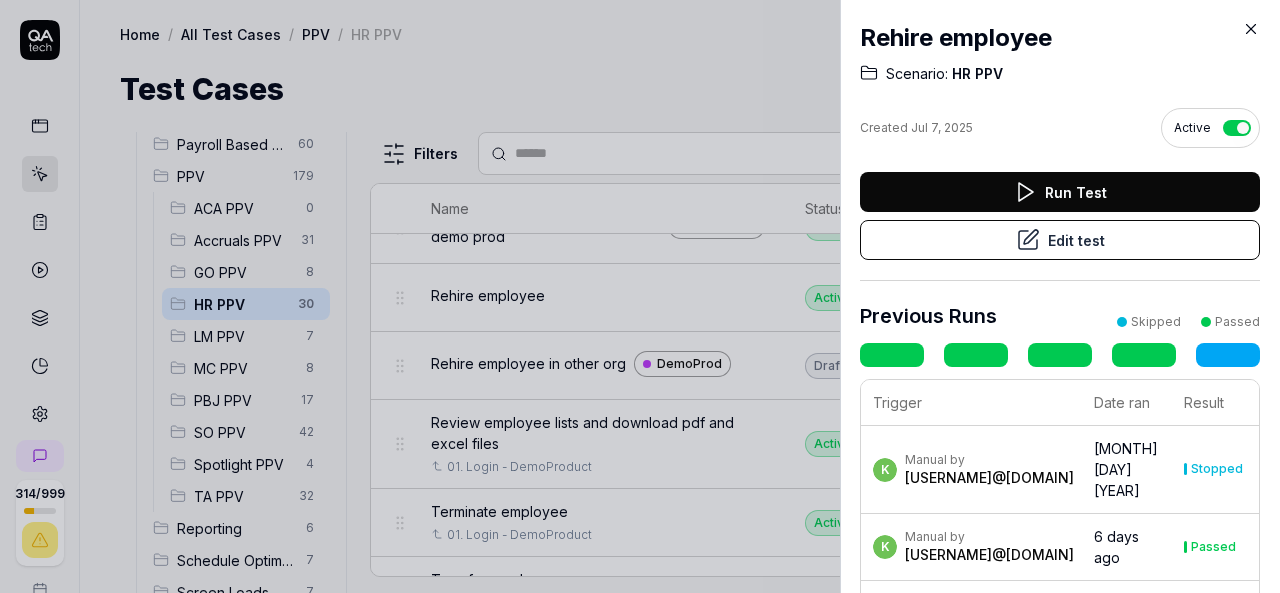 click on "Edit test" at bounding box center (1060, 240) 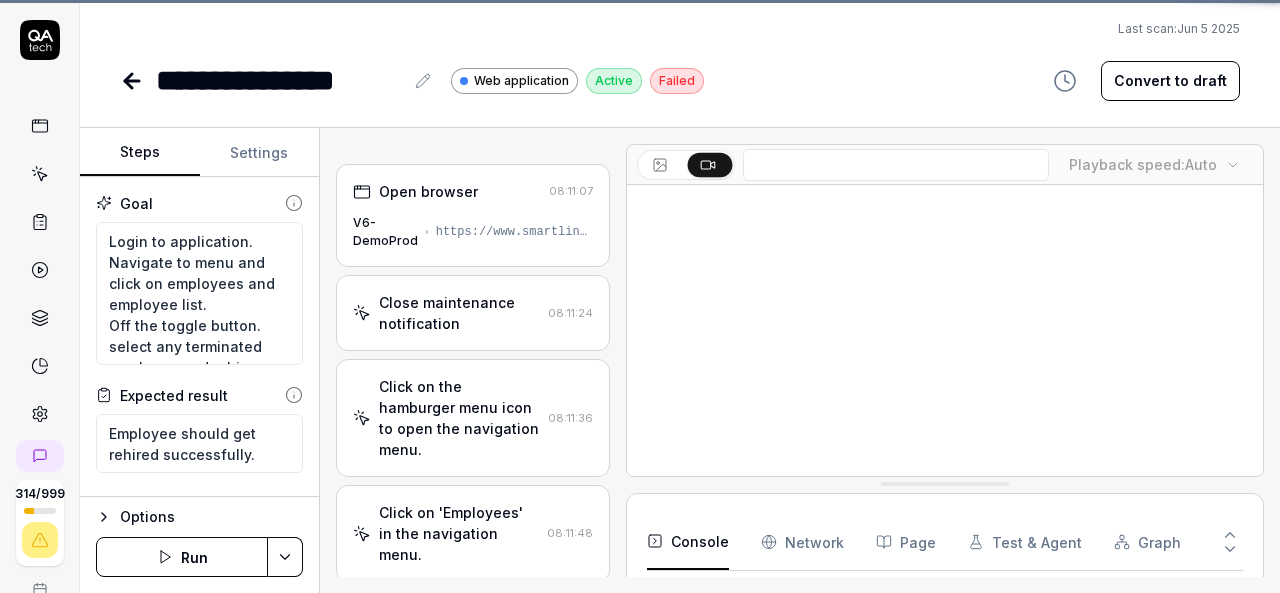 scroll, scrollTop: 389, scrollLeft: 0, axis: vertical 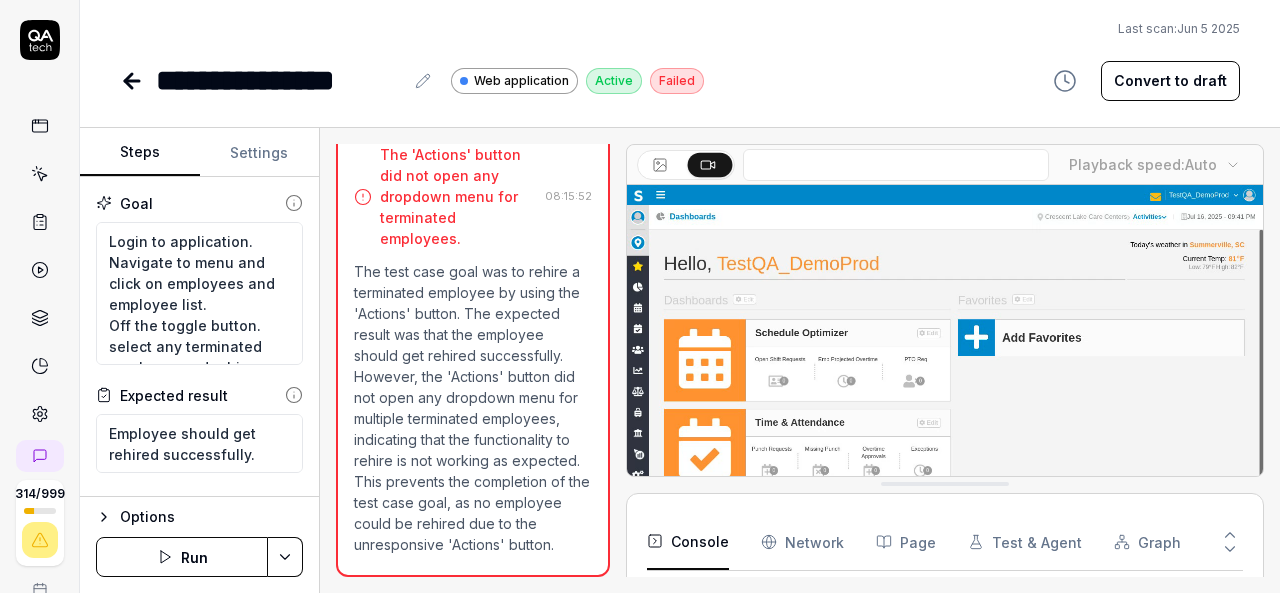 type on "*" 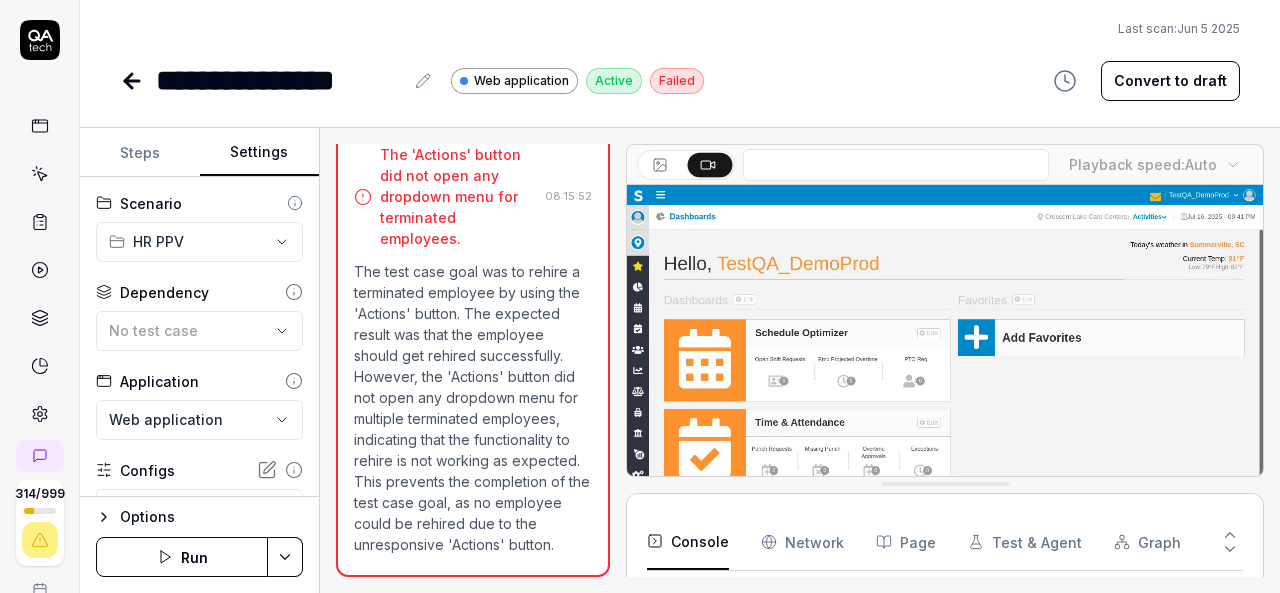 click on "Settings" at bounding box center [260, 153] 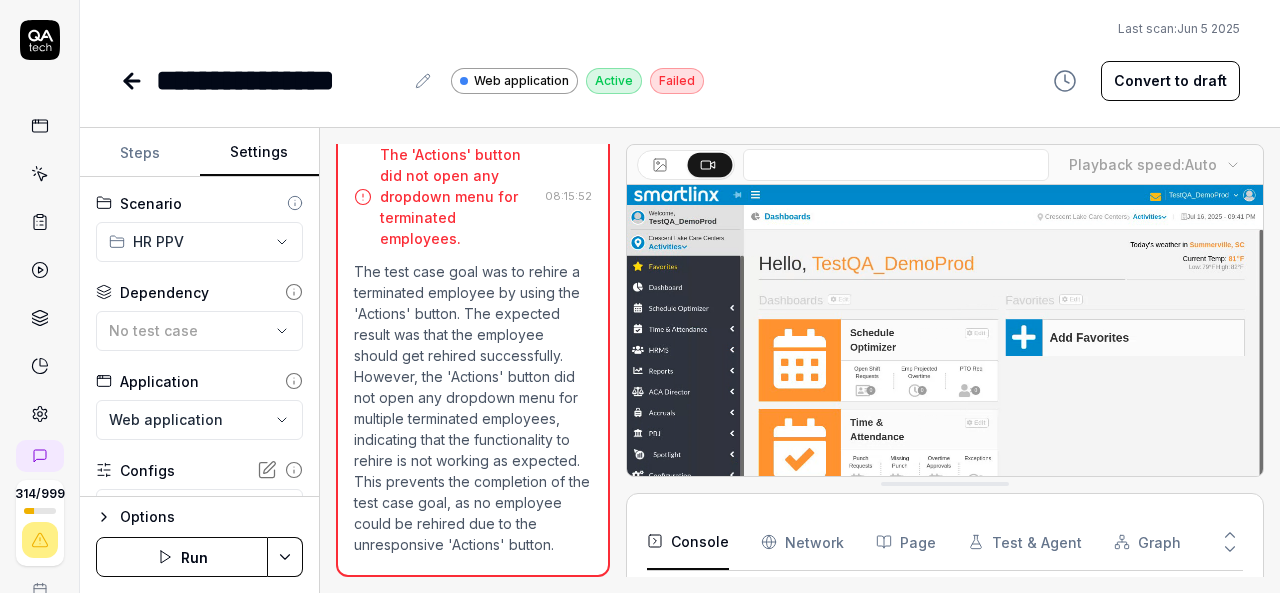 click on "**********" at bounding box center (640, 296) 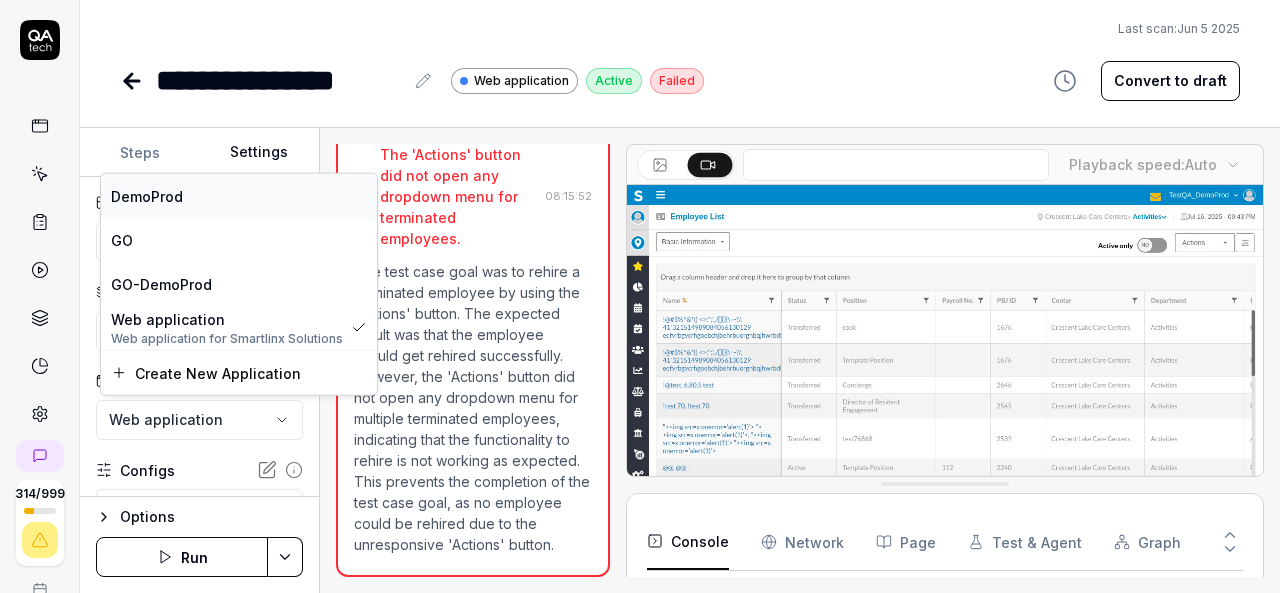 click on "DemoProd" at bounding box center (239, 195) 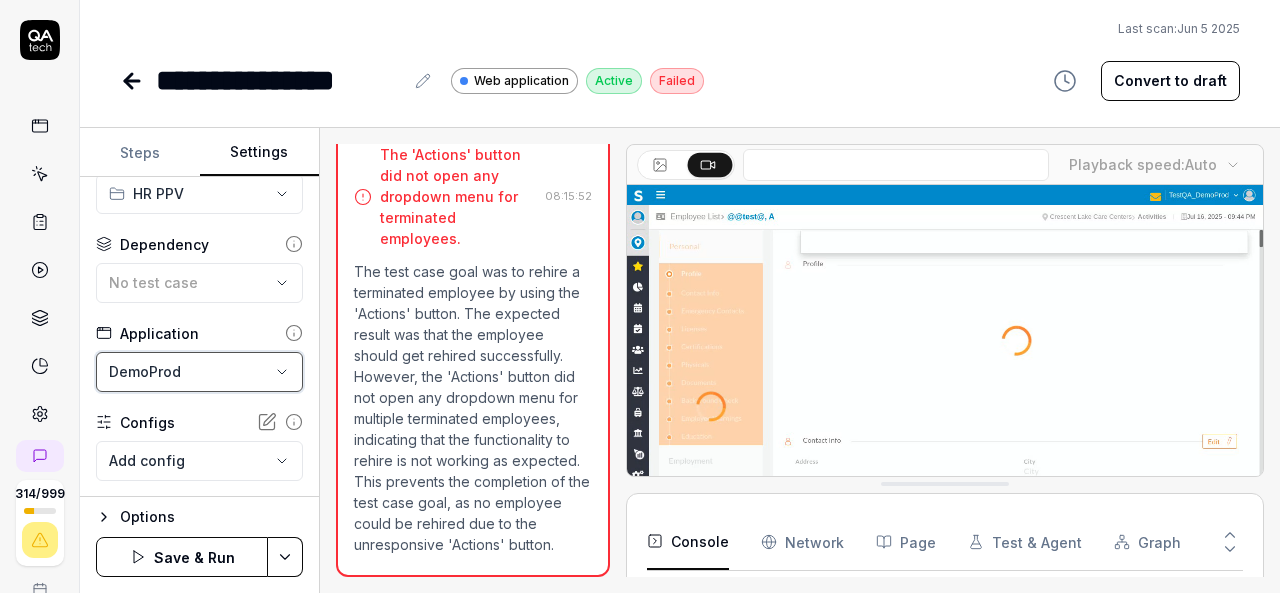 scroll, scrollTop: 91, scrollLeft: 0, axis: vertical 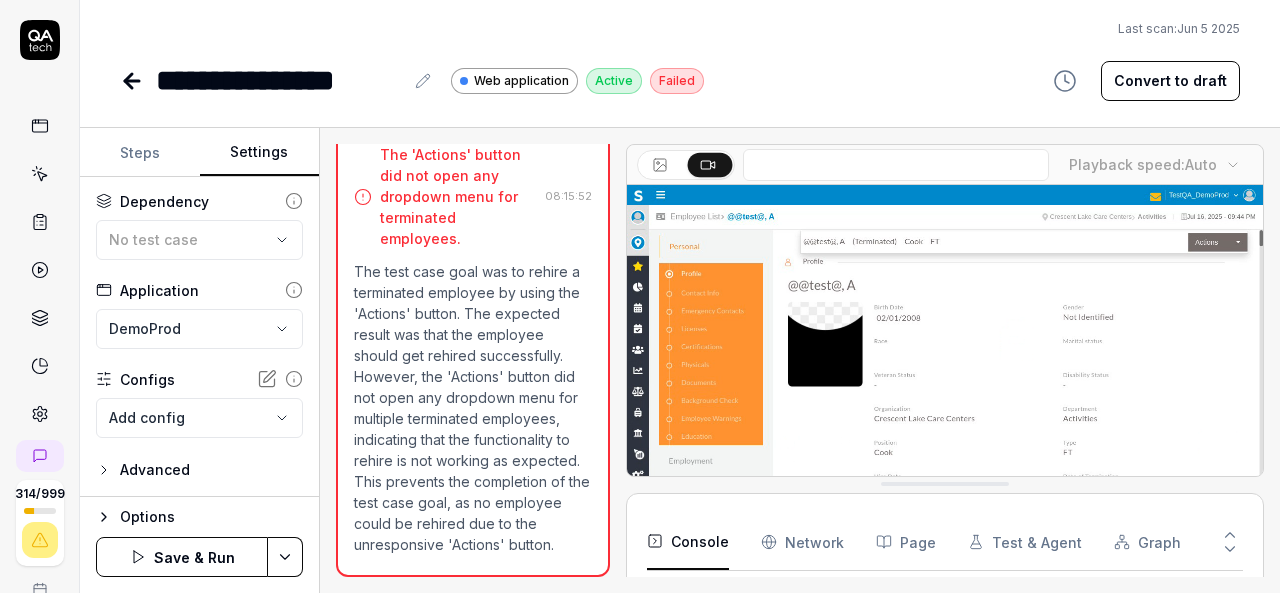 click on "**********" at bounding box center [640, 296] 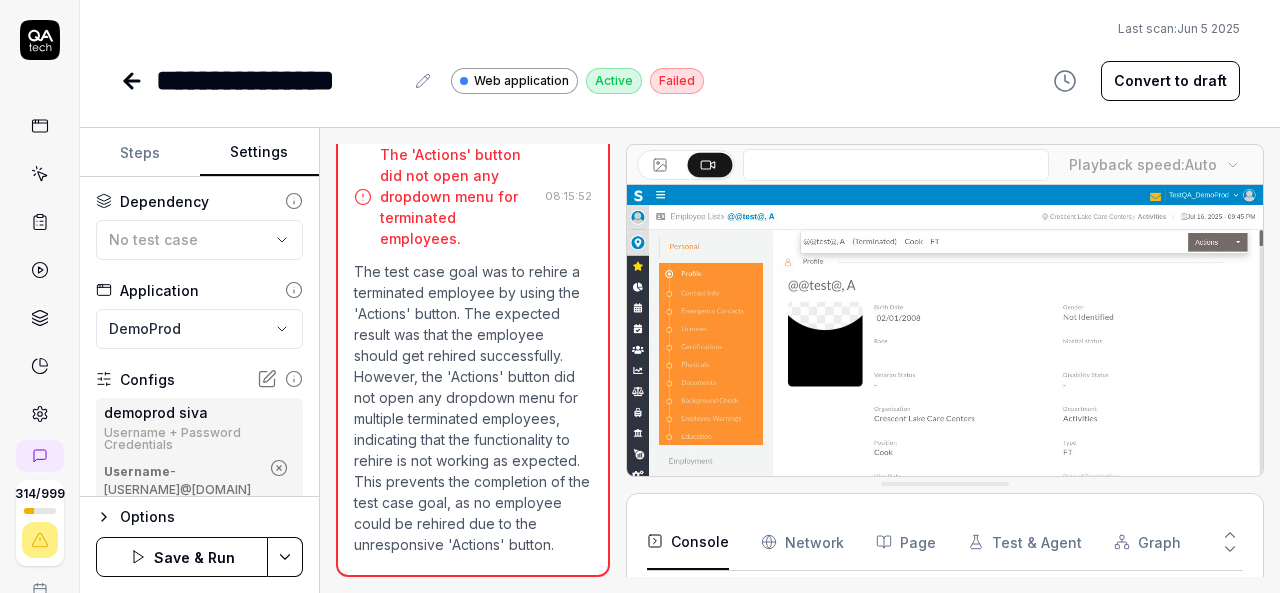 click on "**********" at bounding box center [640, 296] 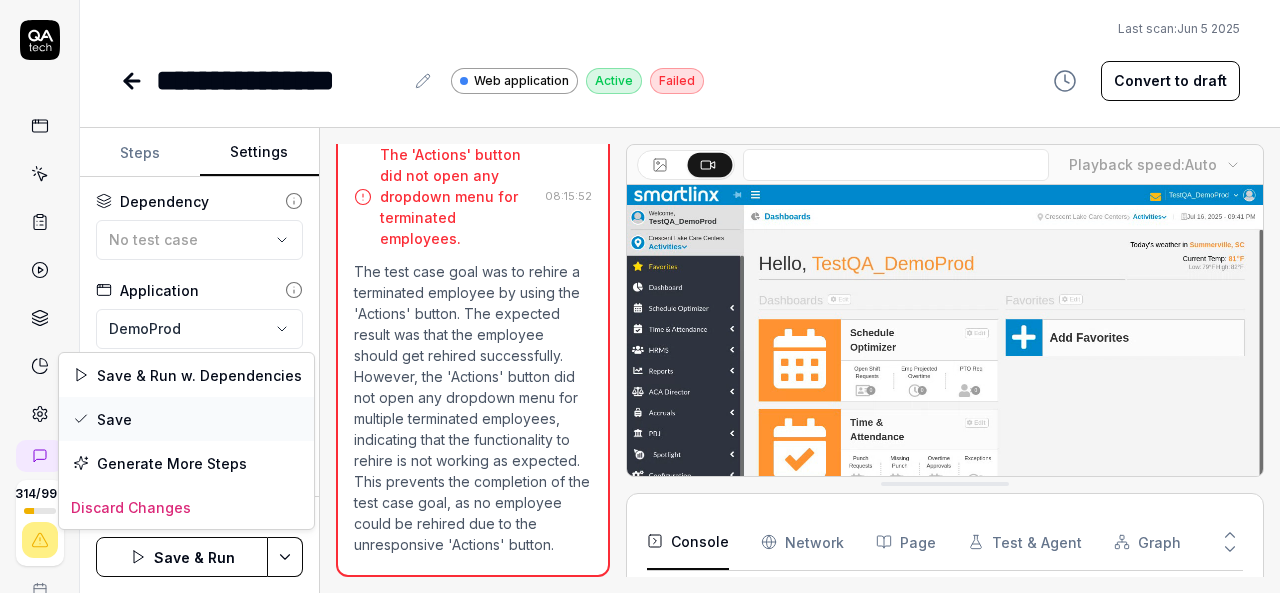 click on "Save" at bounding box center (186, 419) 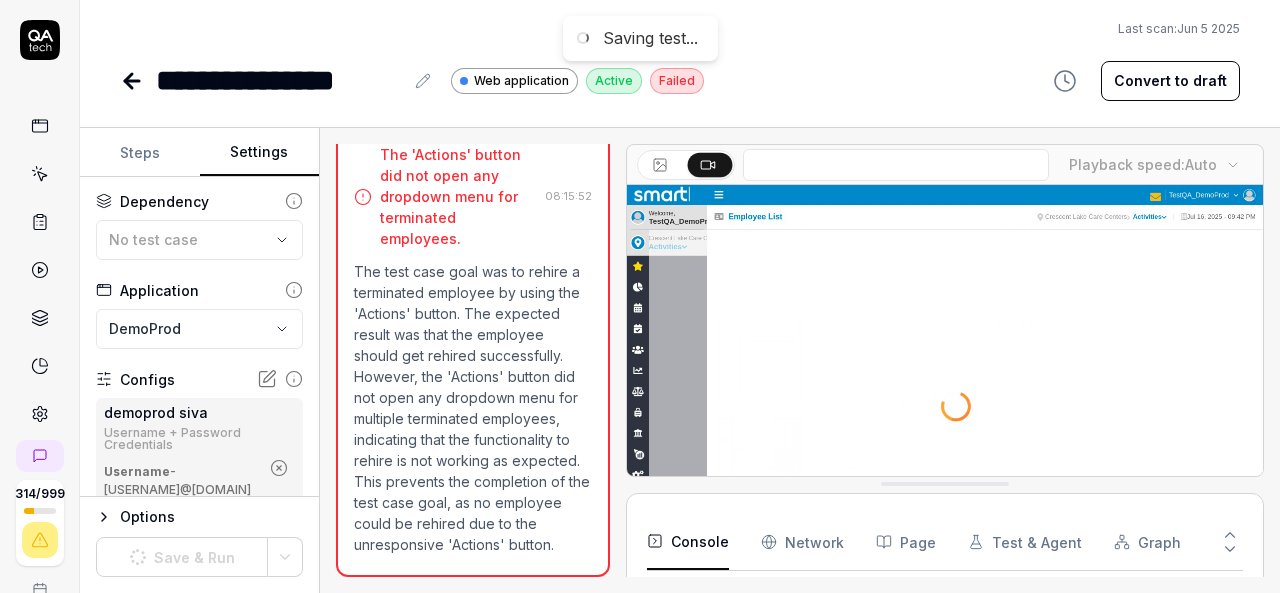 click 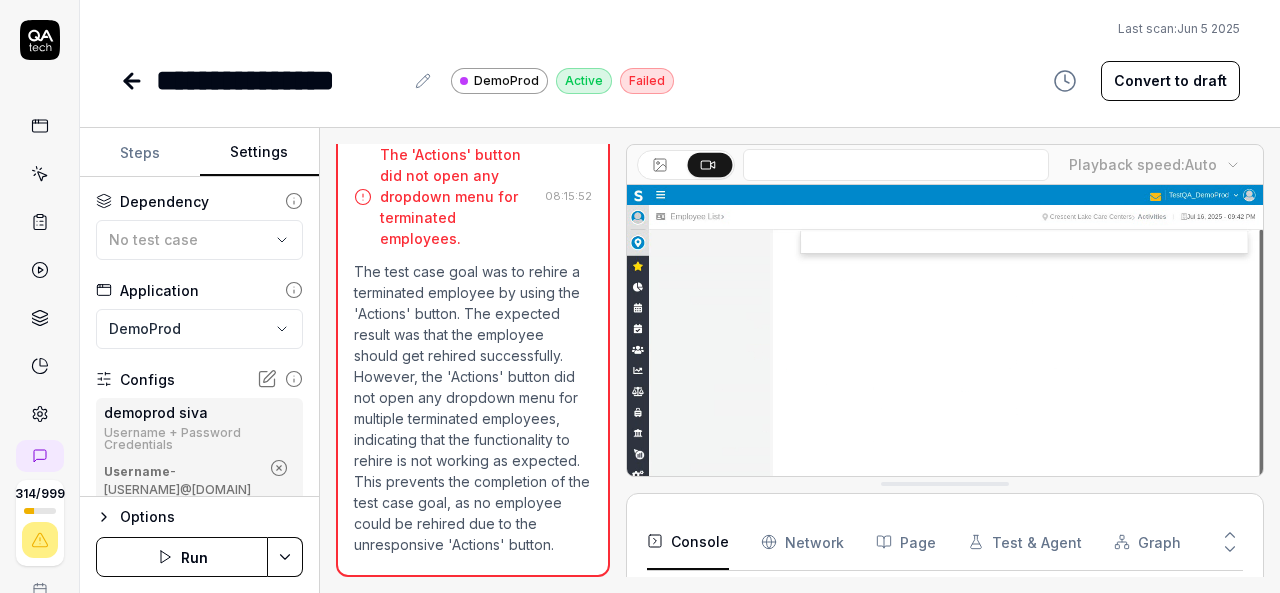 click 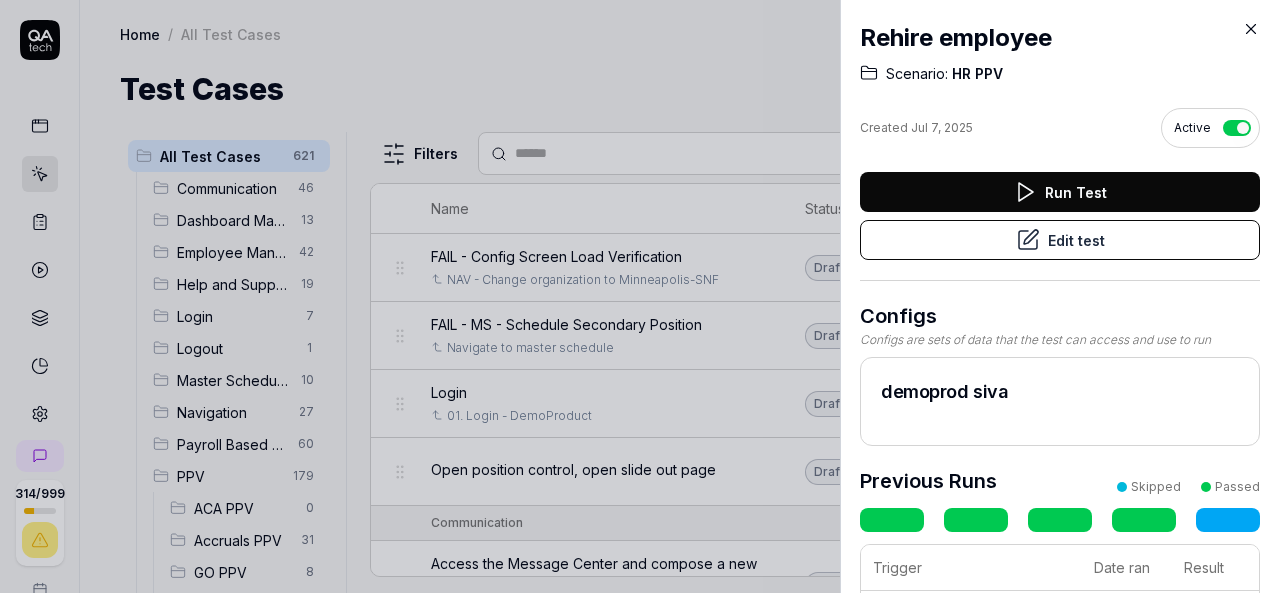 click on "Run Test" at bounding box center [1060, 192] 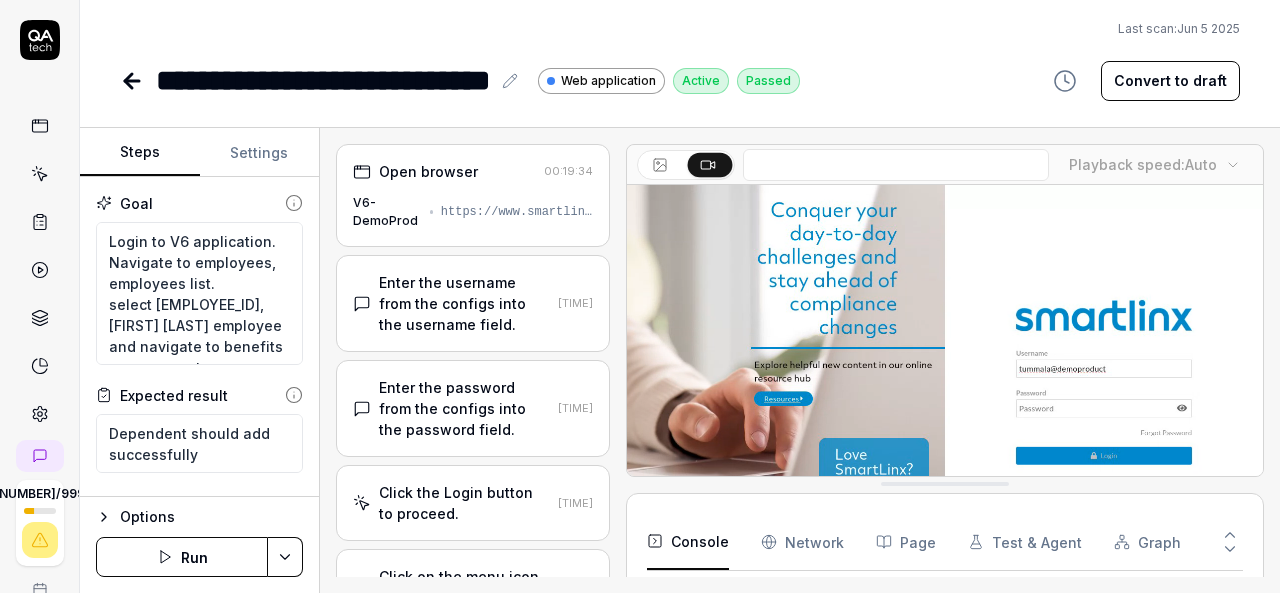 type on "*" 